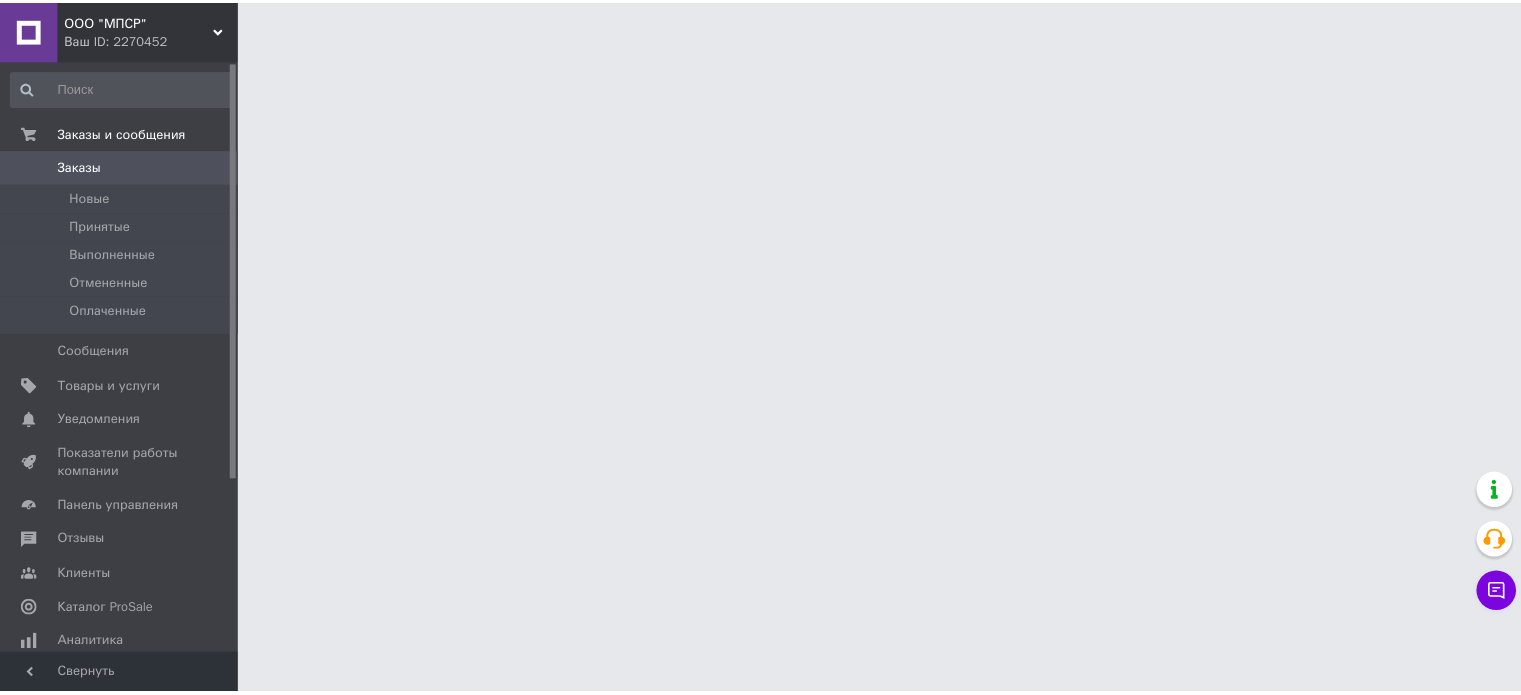 scroll, scrollTop: 0, scrollLeft: 0, axis: both 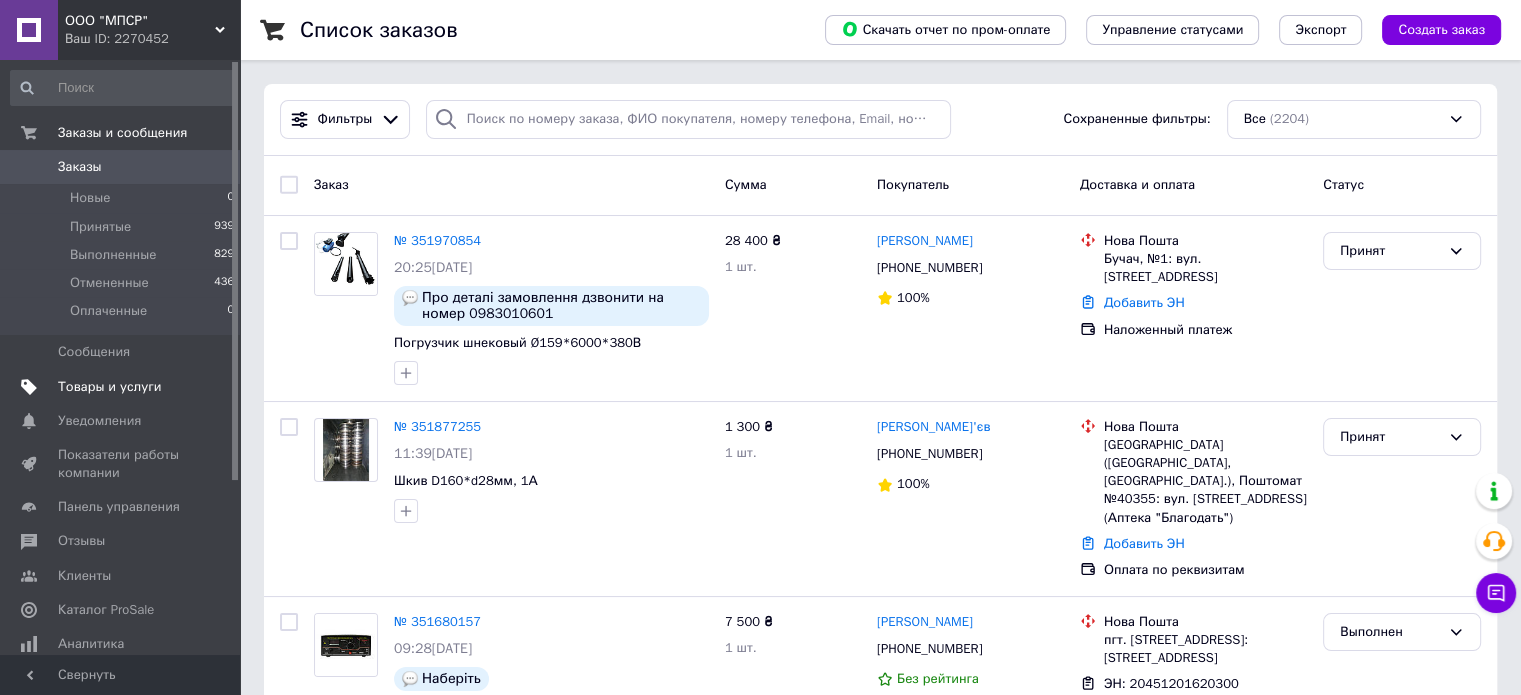 click on "Товары и услуги" at bounding box center (110, 387) 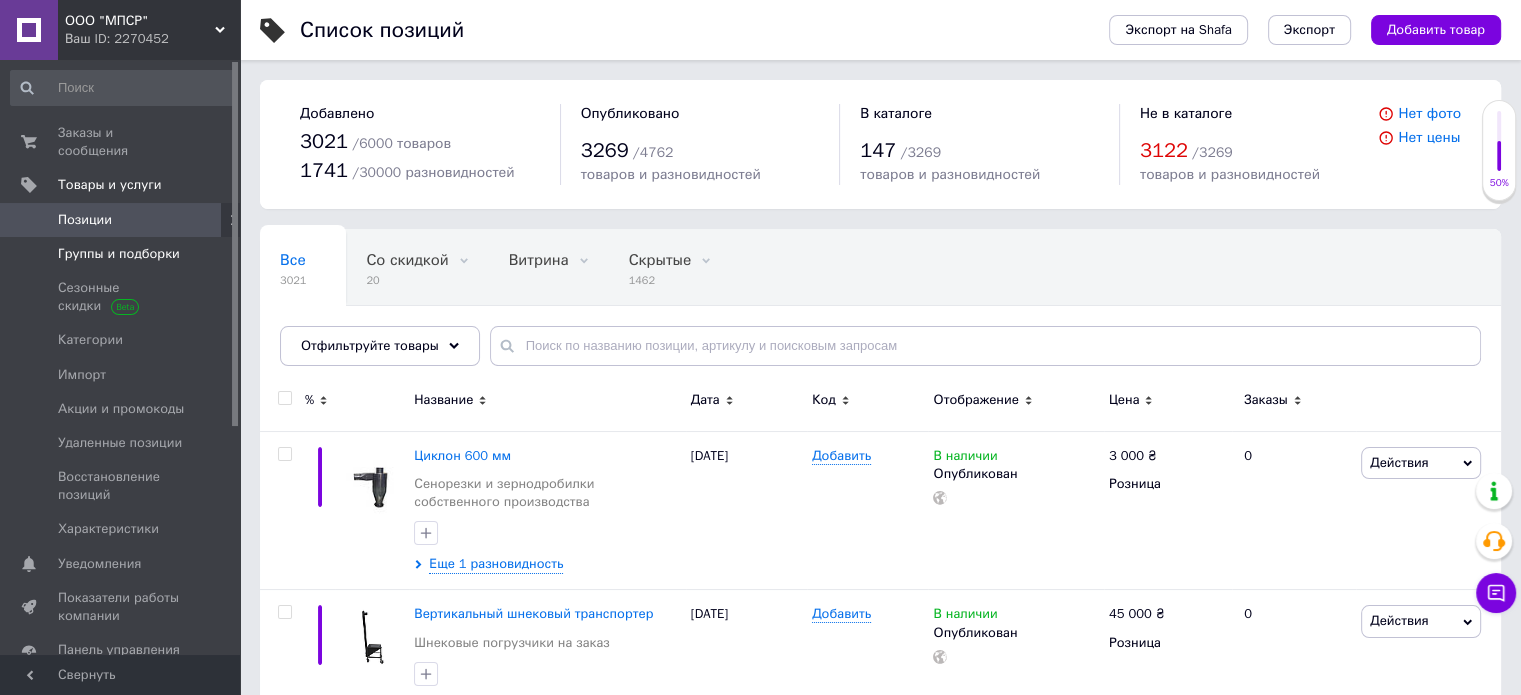 click on "Группы и подборки" at bounding box center (119, 254) 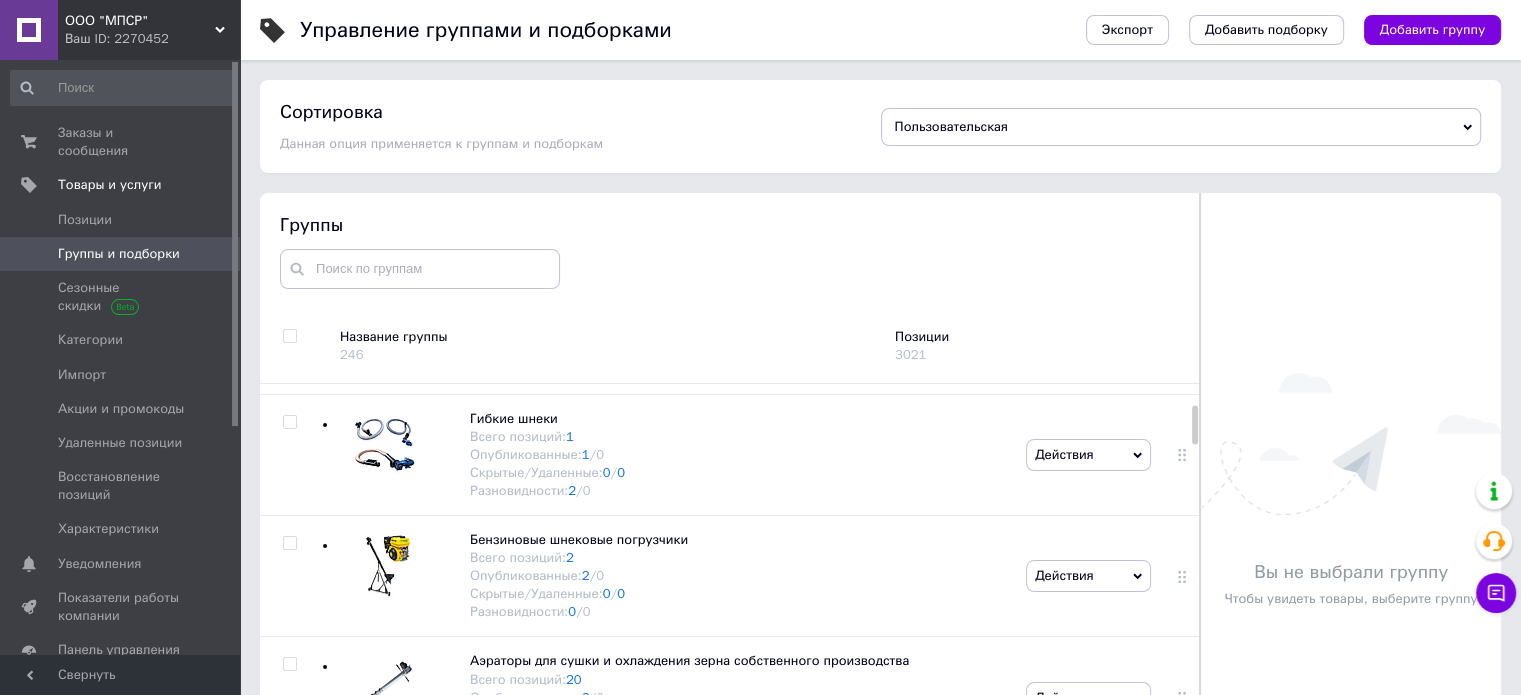 scroll, scrollTop: 200, scrollLeft: 0, axis: vertical 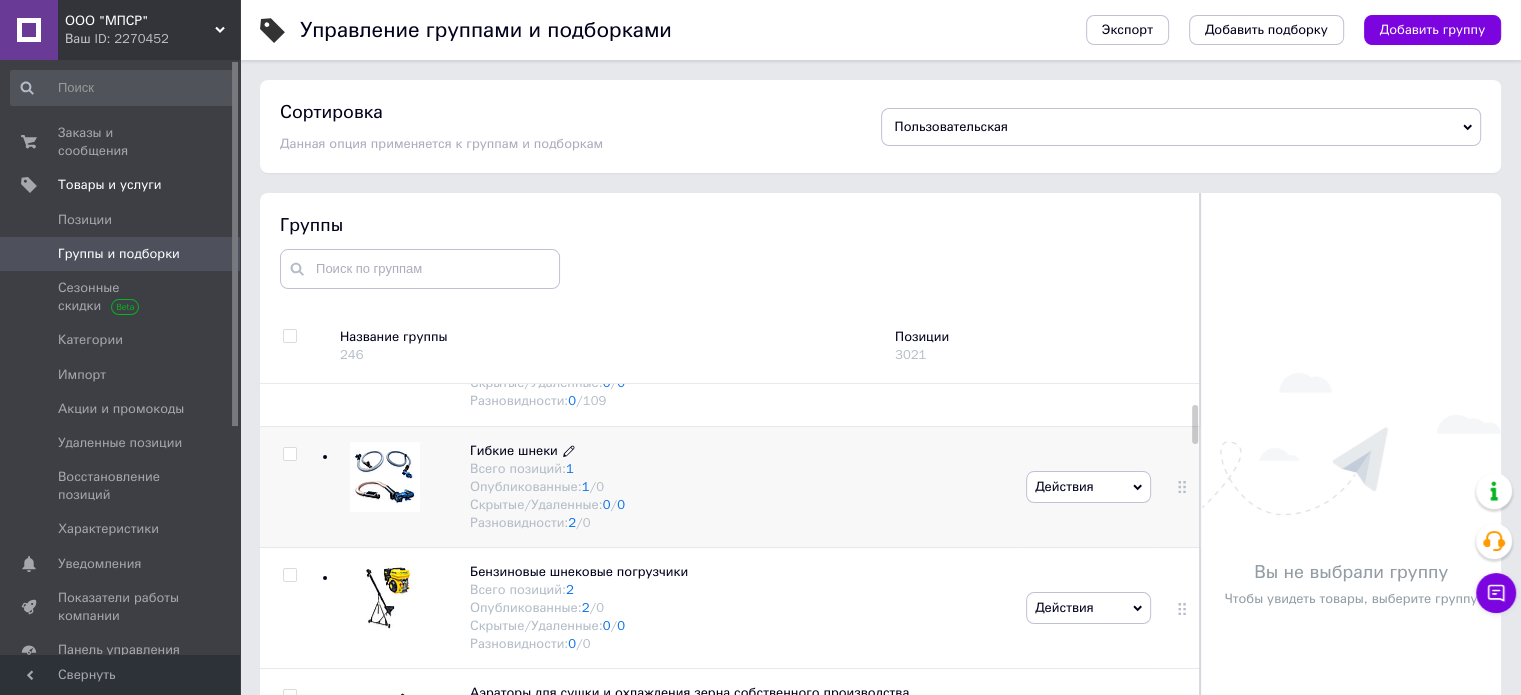 click 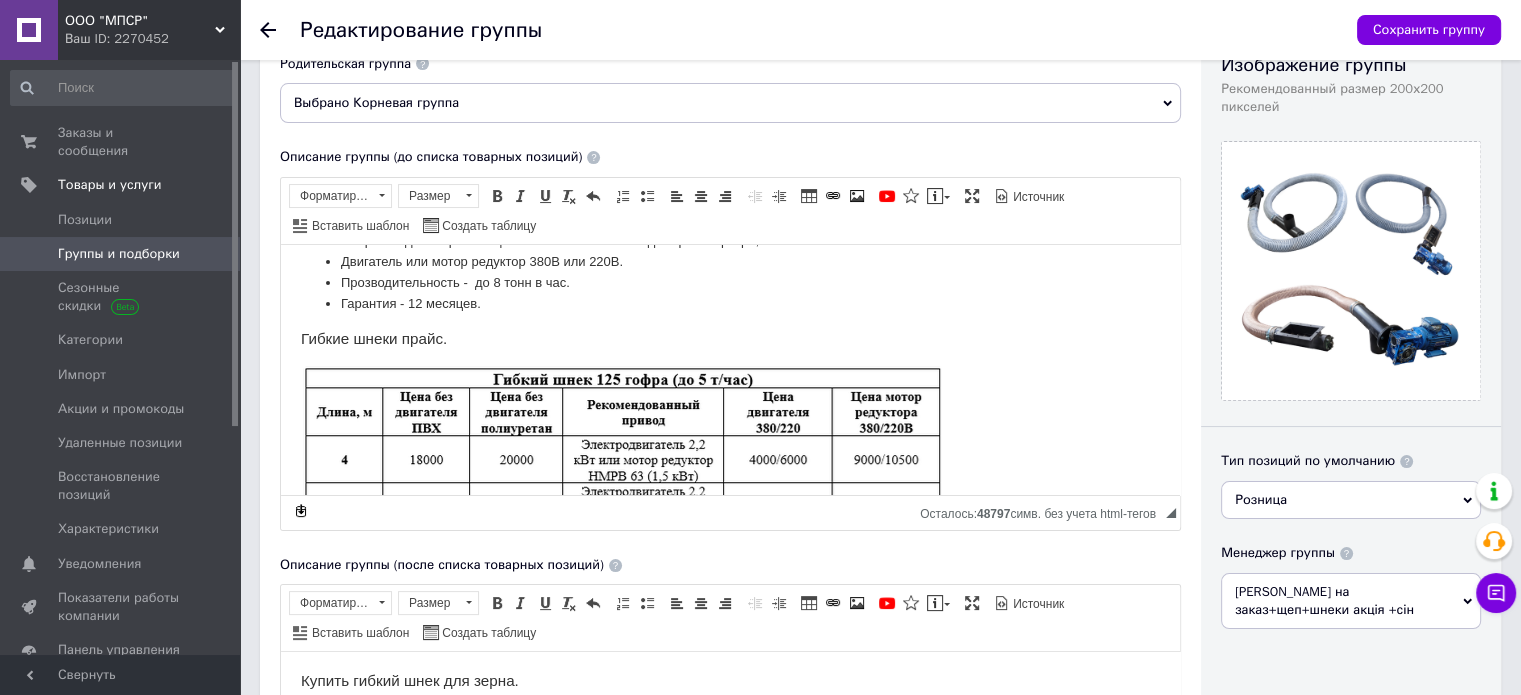 scroll, scrollTop: 211, scrollLeft: 0, axis: vertical 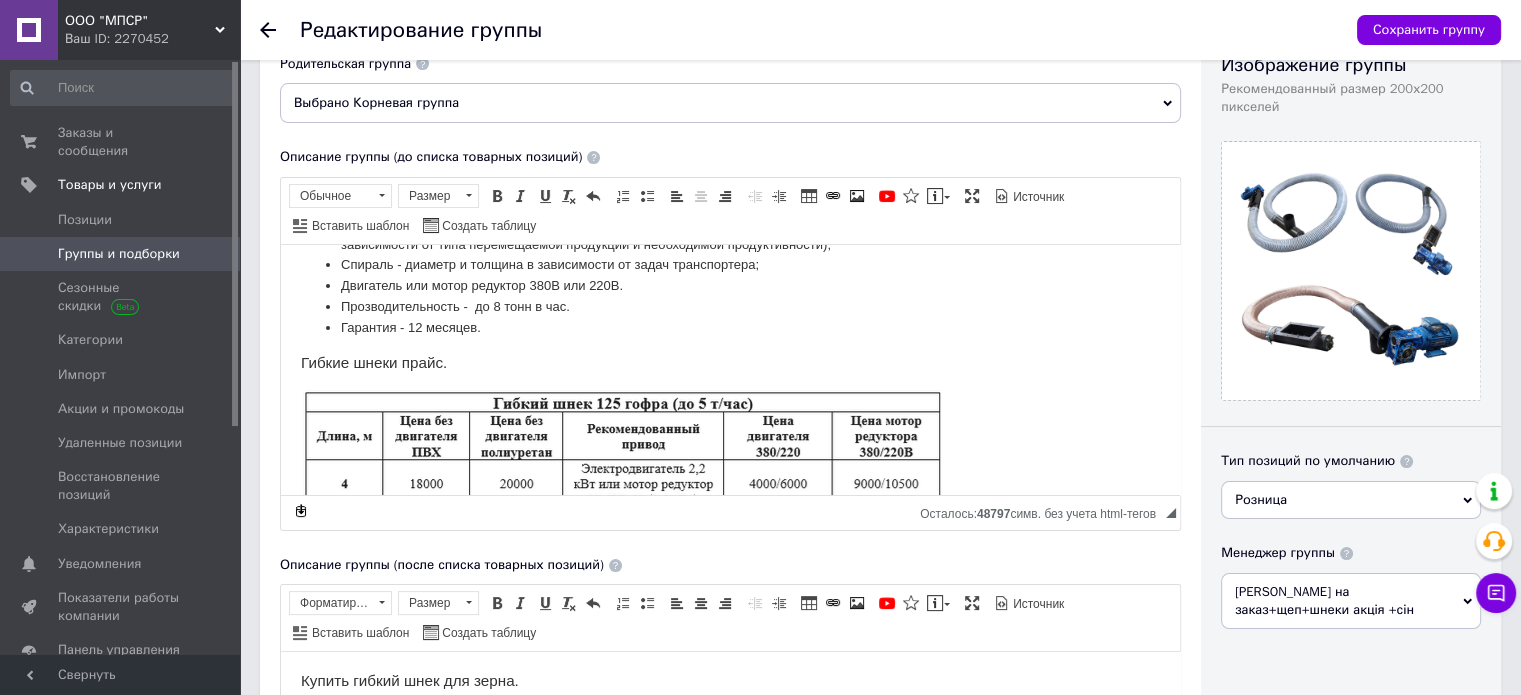 click at bounding box center [621, 700] 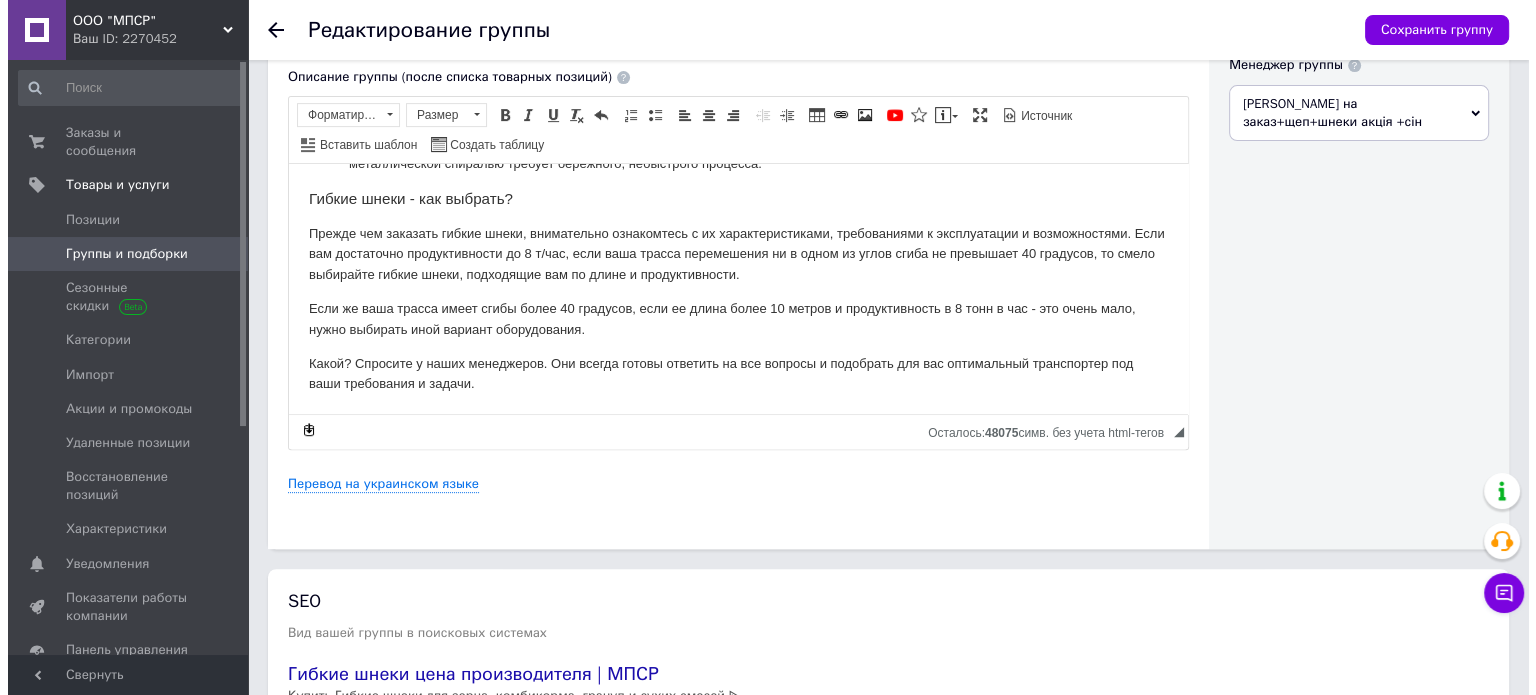 scroll, scrollTop: 700, scrollLeft: 0, axis: vertical 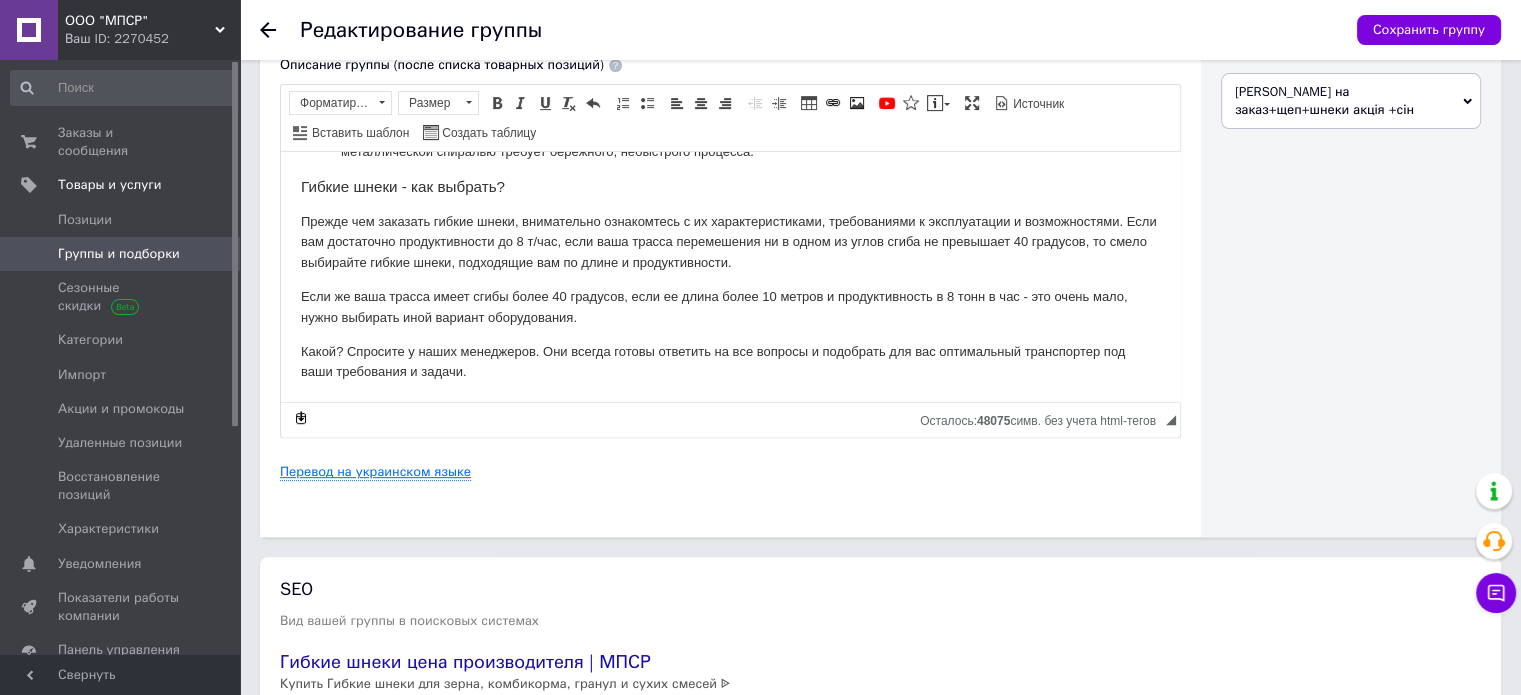 click on "Перевод на украинском языке" at bounding box center (375, 472) 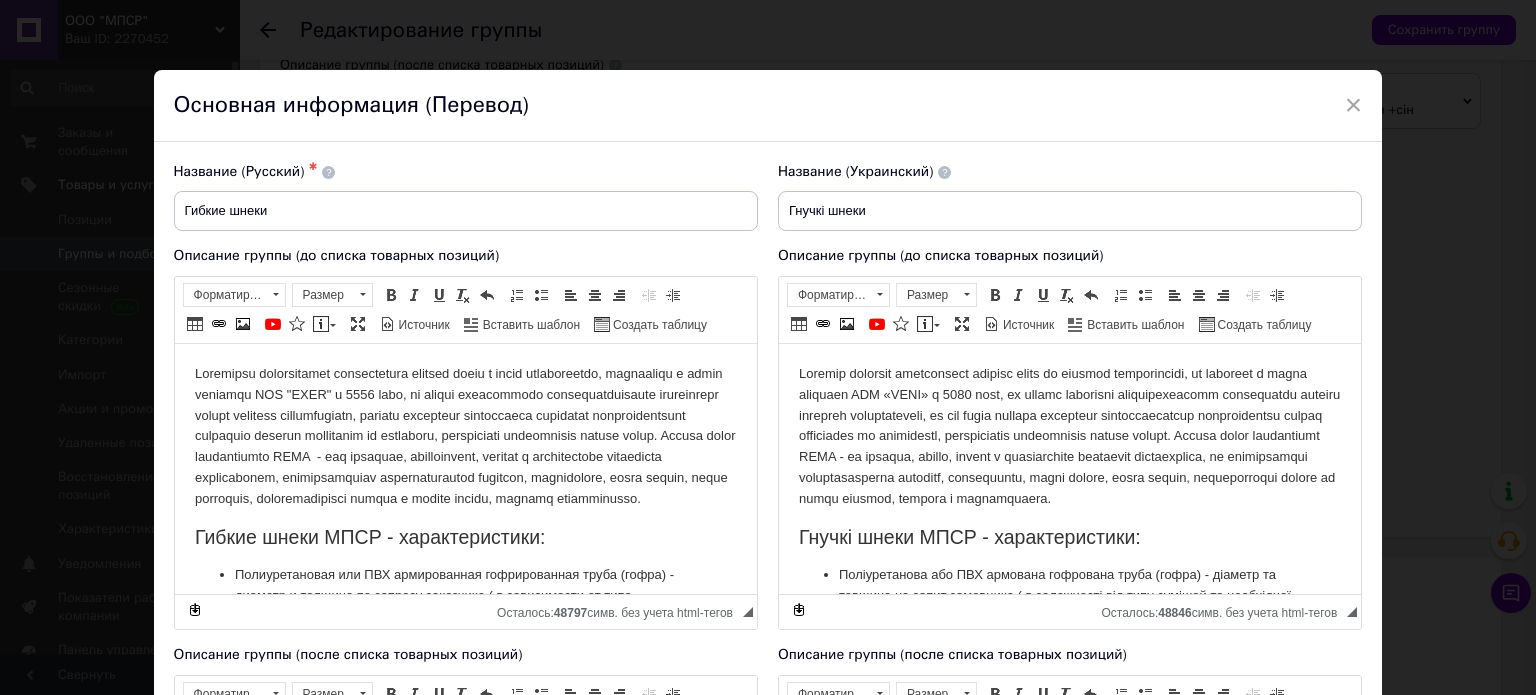 scroll, scrollTop: 100, scrollLeft: 0, axis: vertical 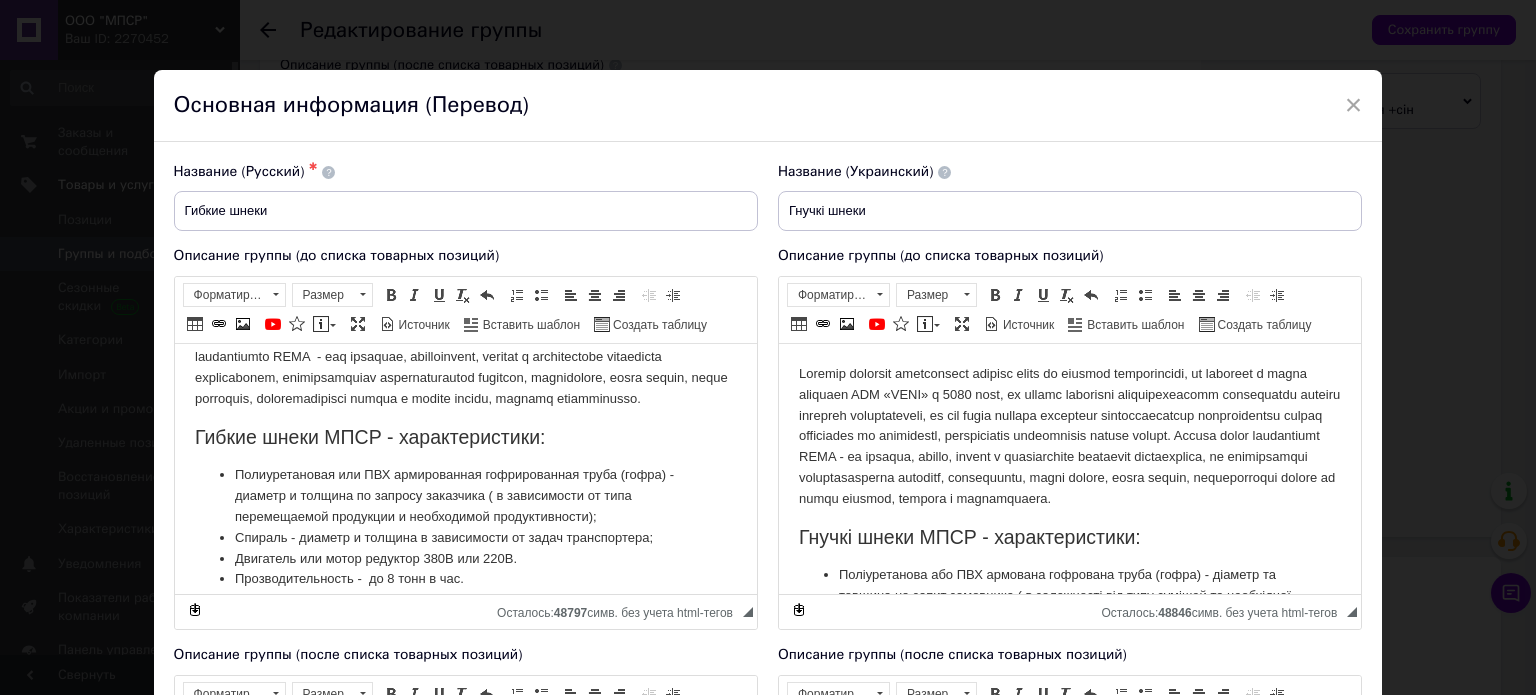 click at bounding box center [465, 336] 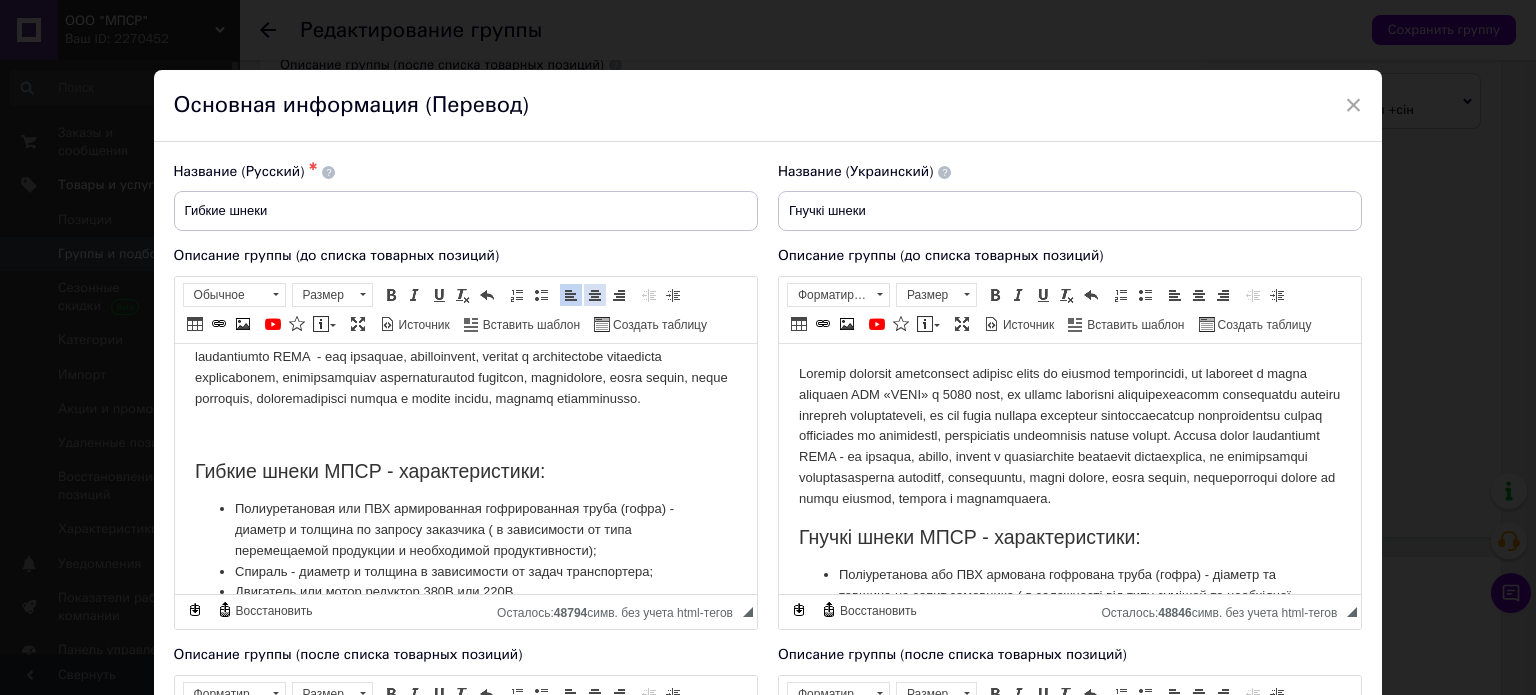click at bounding box center (595, 295) 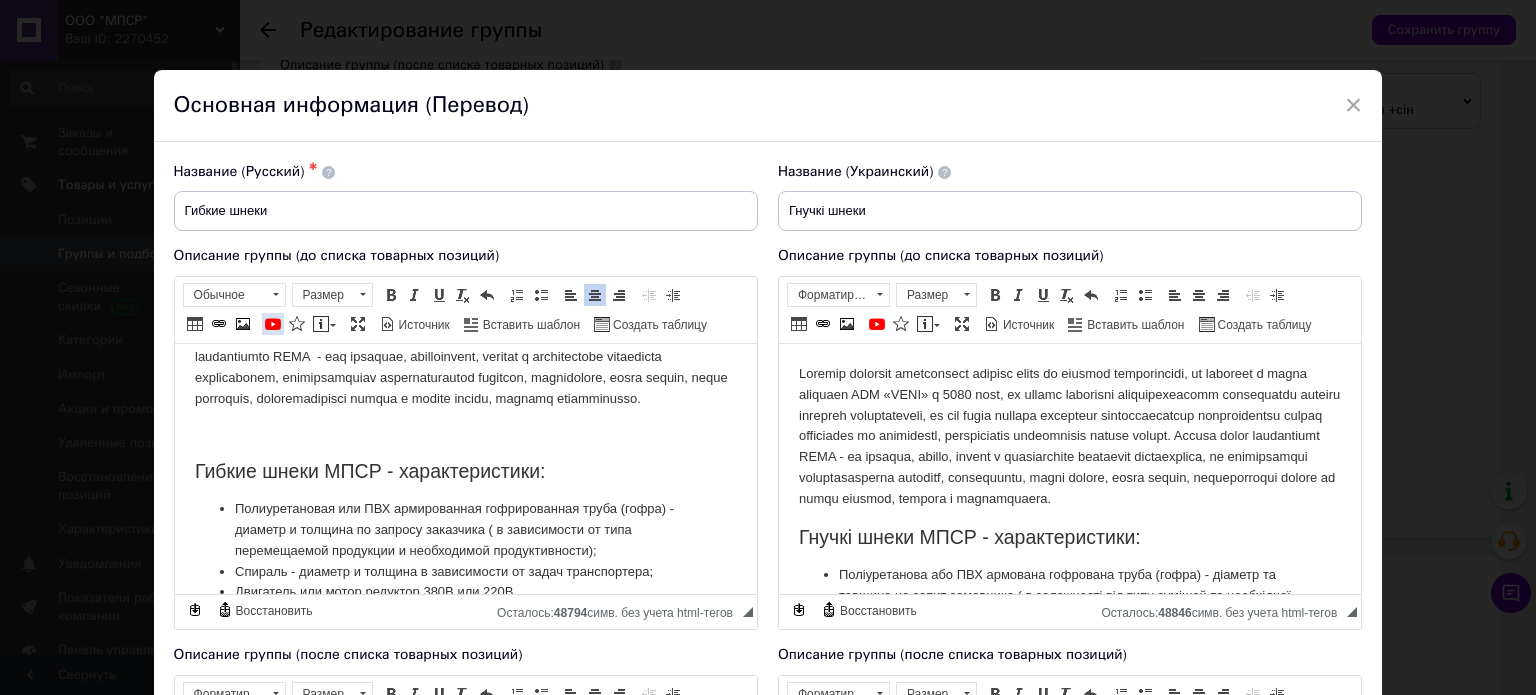 click at bounding box center (273, 324) 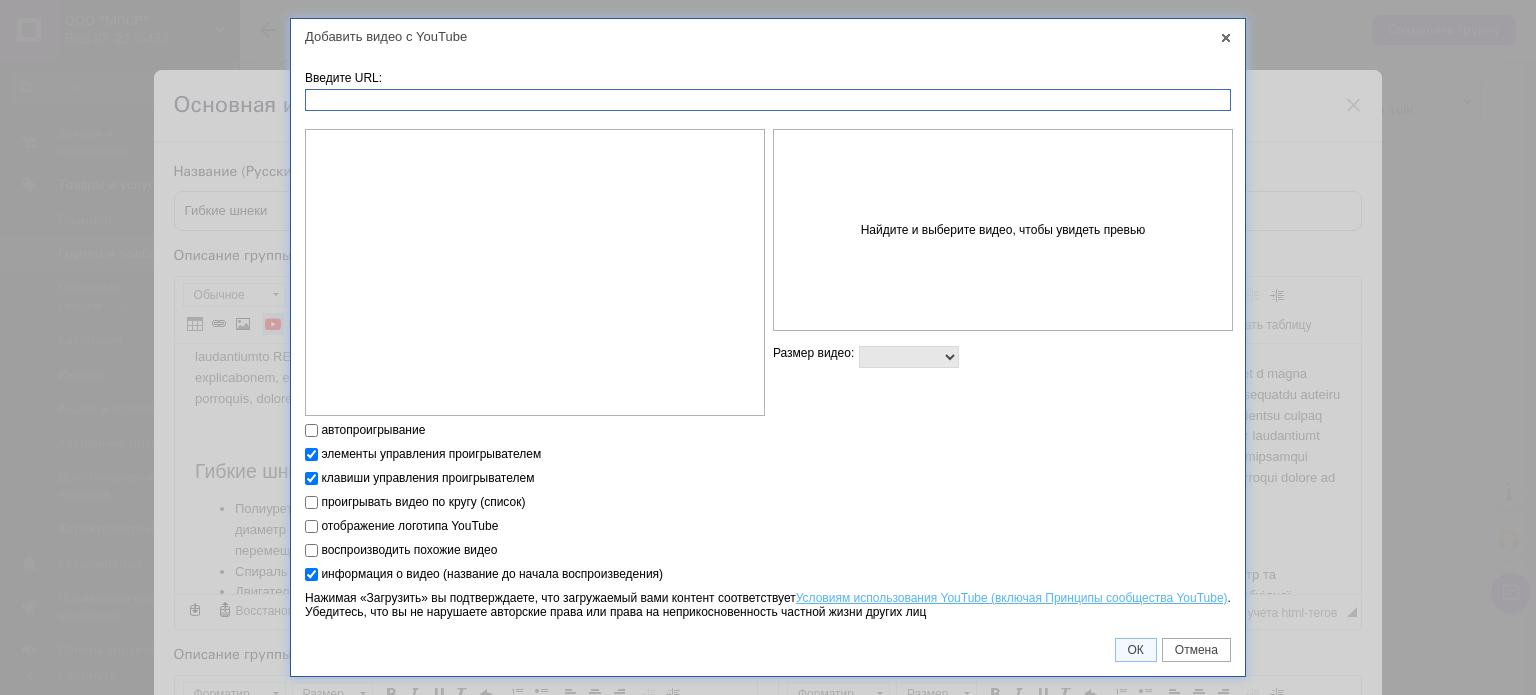 paste on "[URL][DOMAIN_NAME]" 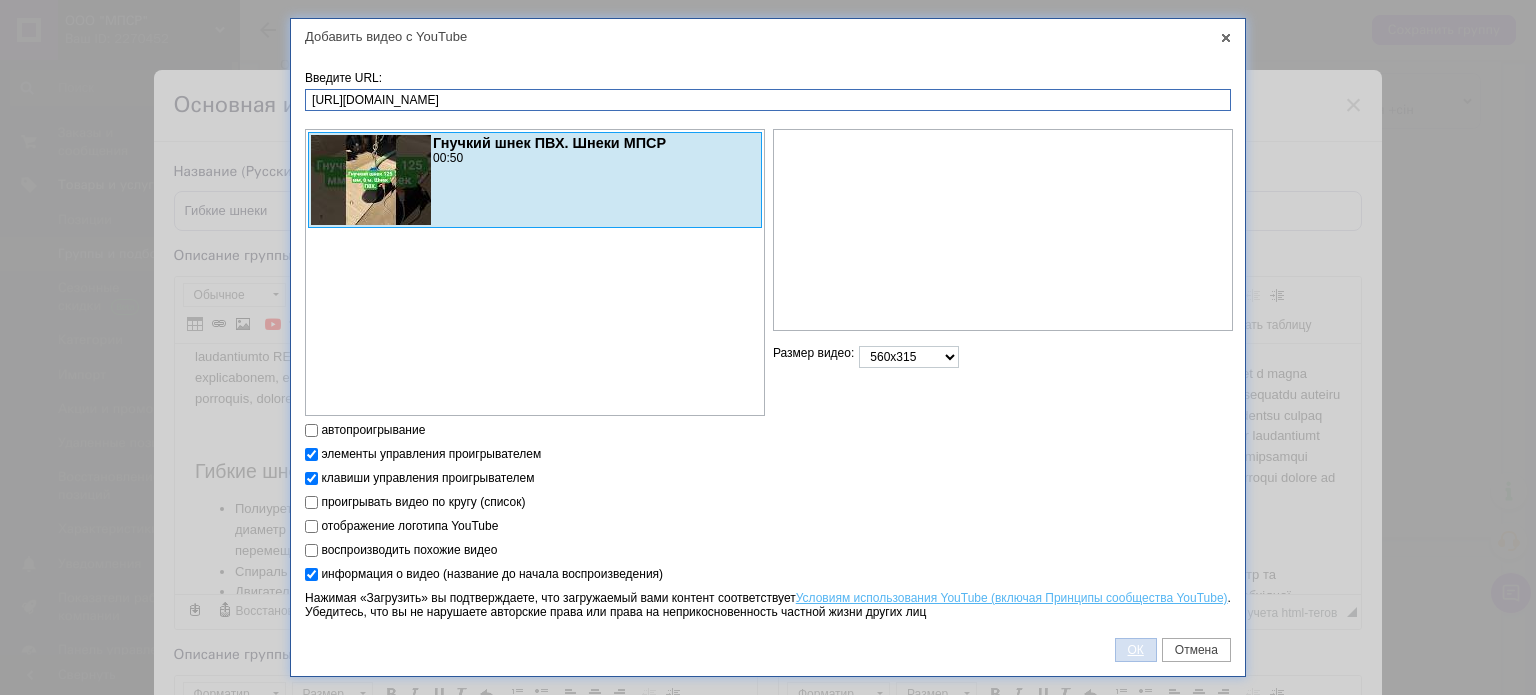 type on "[URL][DOMAIN_NAME]" 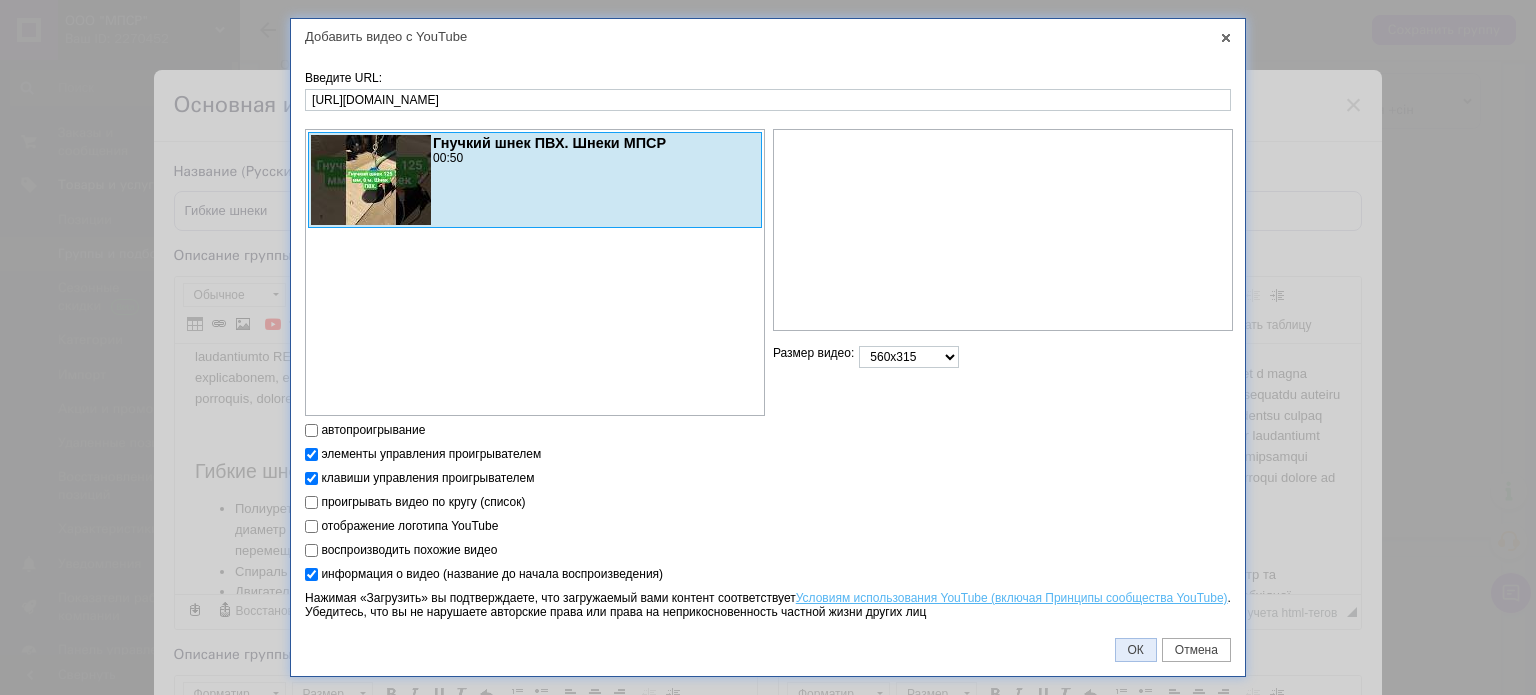 click on "ОК" at bounding box center (1136, 650) 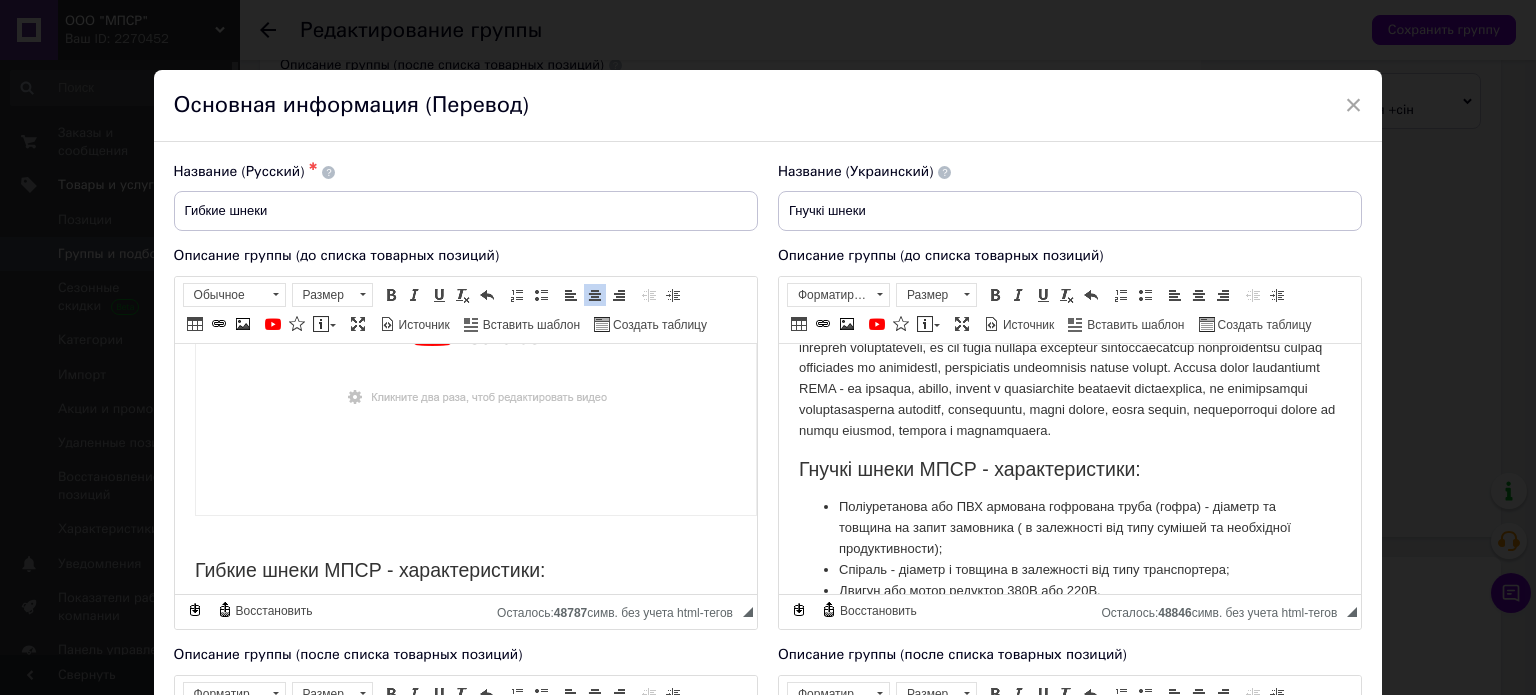 scroll, scrollTop: 100, scrollLeft: 0, axis: vertical 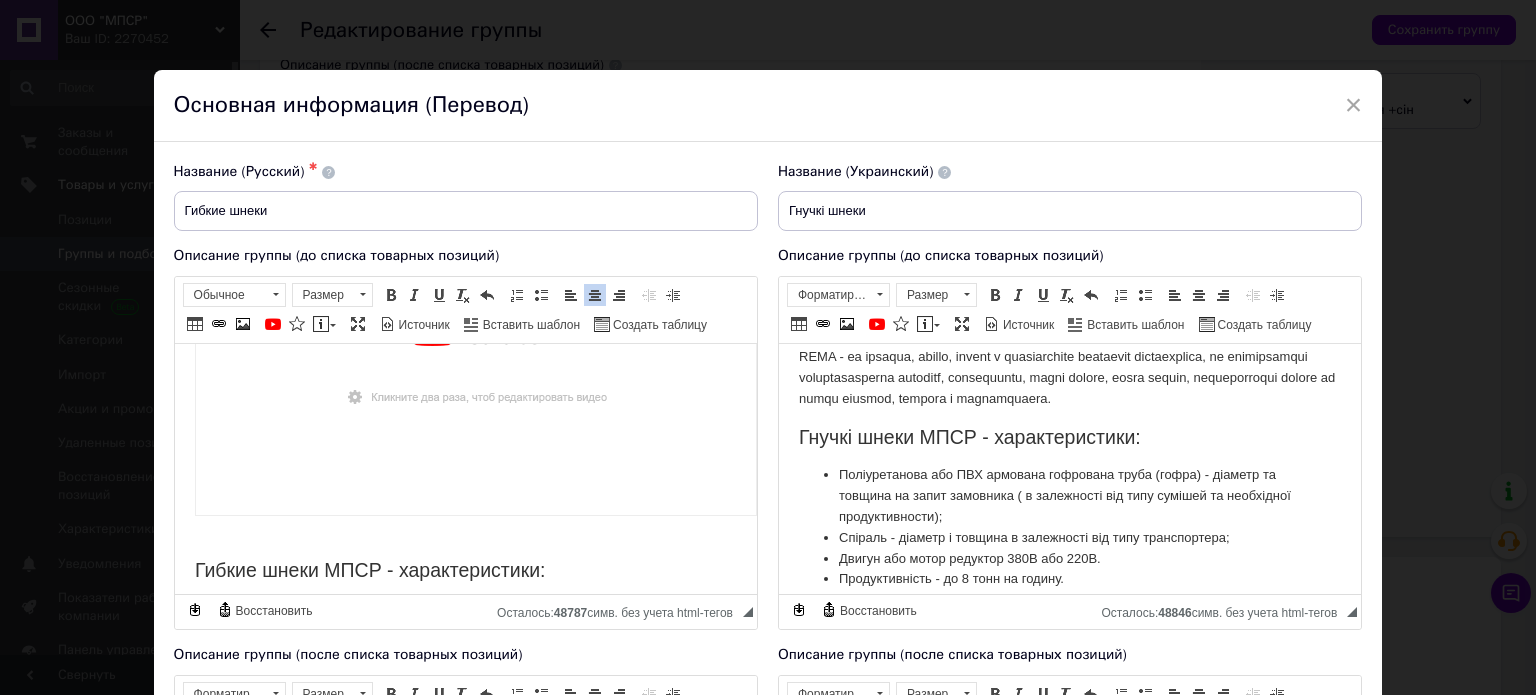 click at bounding box center (1069, 336) 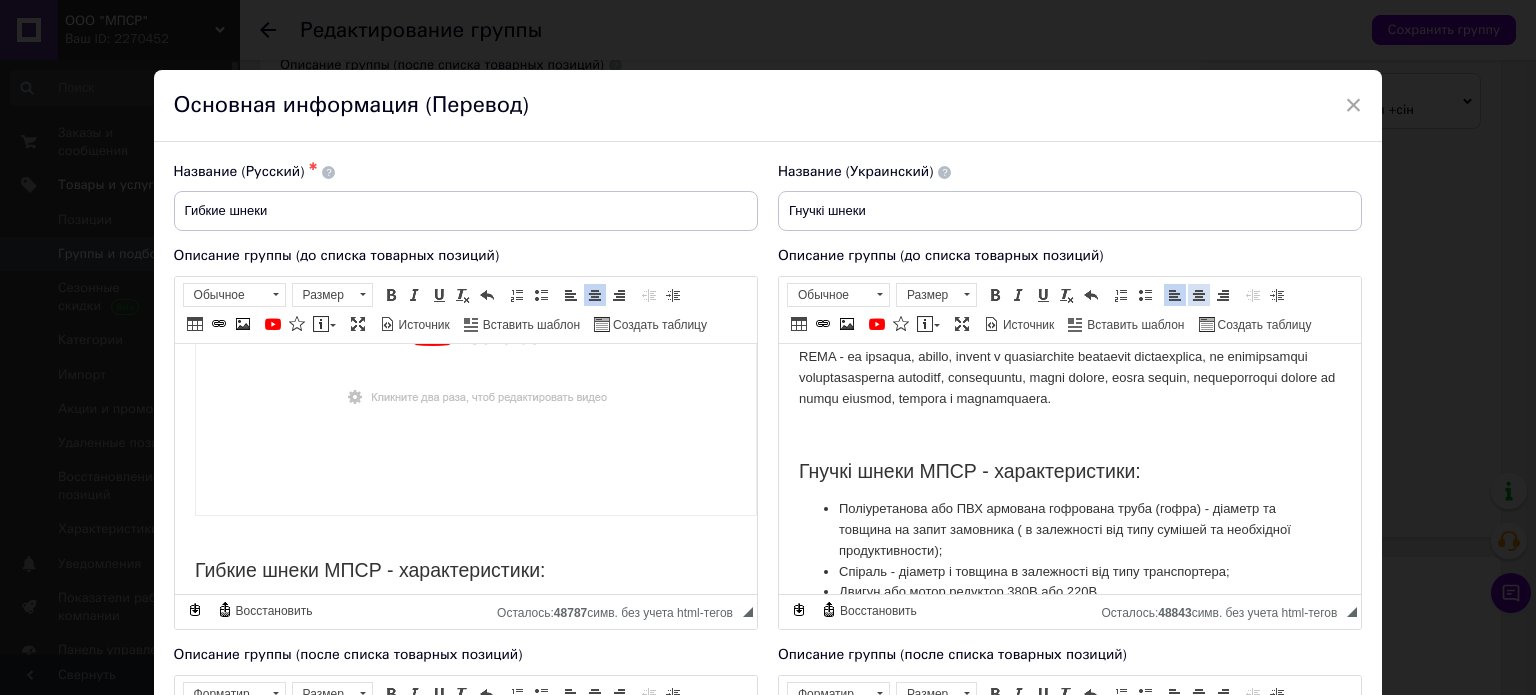 click at bounding box center (1199, 295) 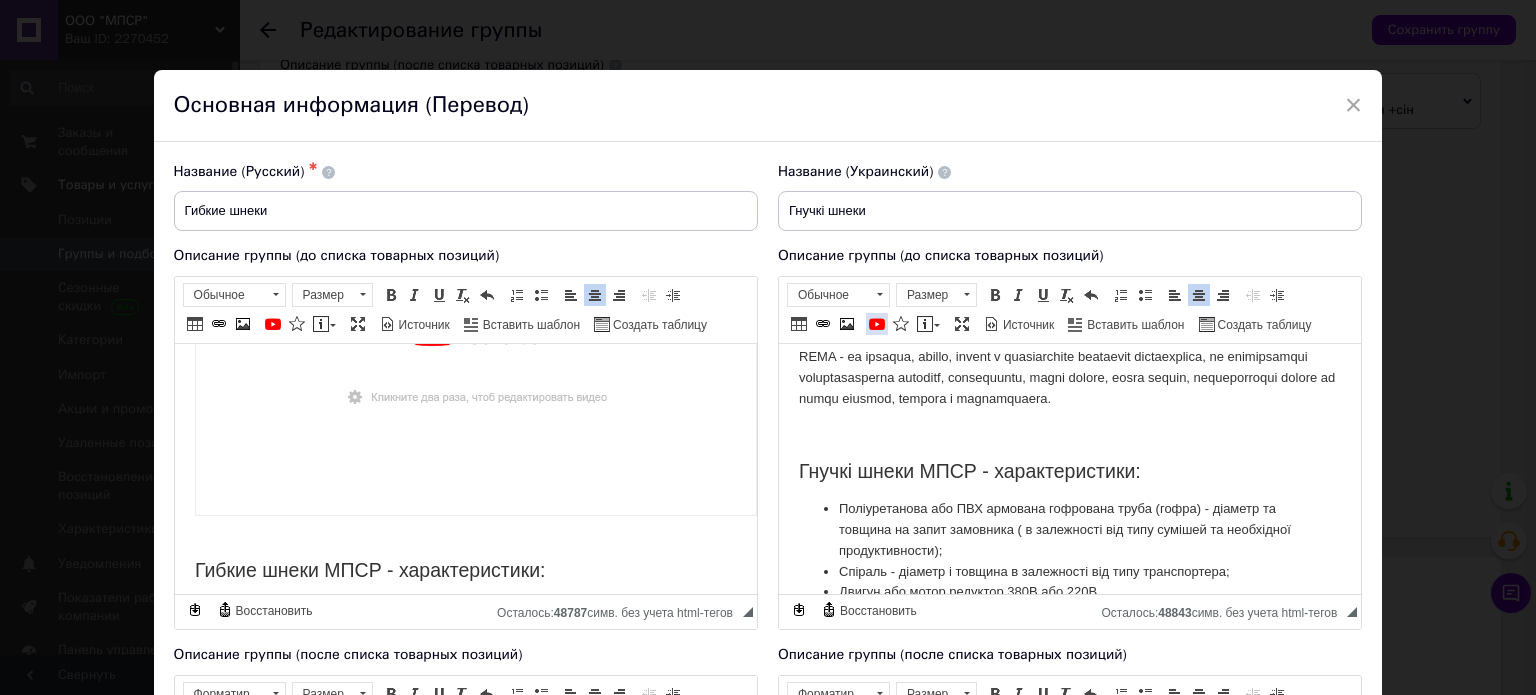 click at bounding box center [877, 324] 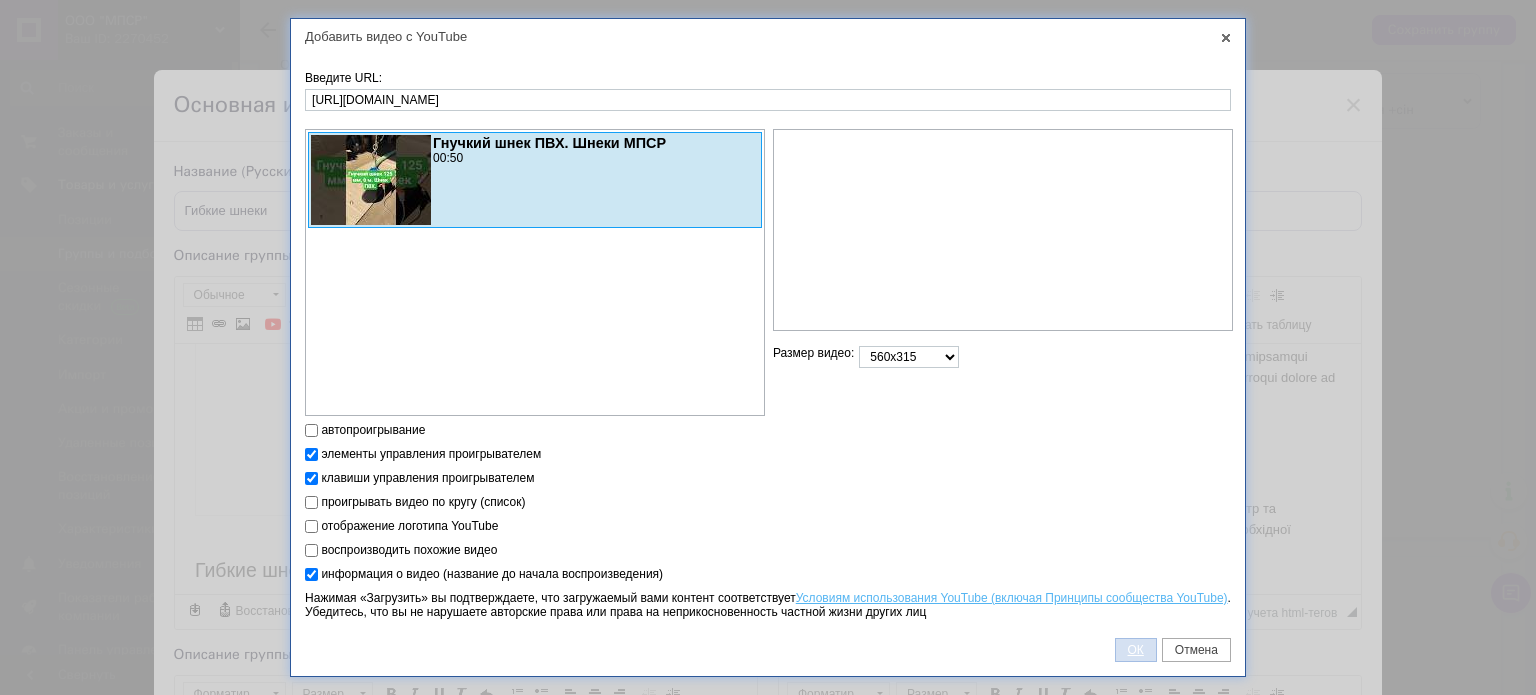 type on "[URL][DOMAIN_NAME]" 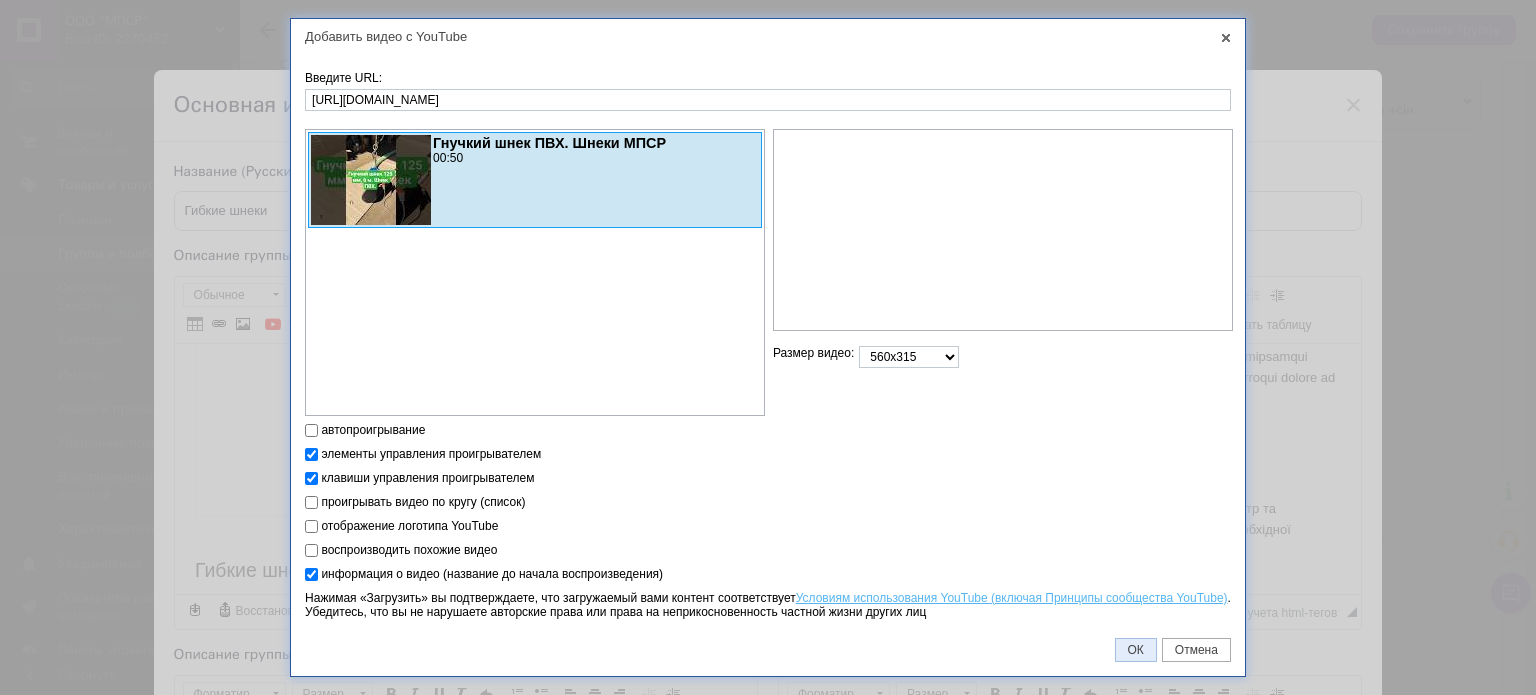 click on "ОК" at bounding box center (1136, 650) 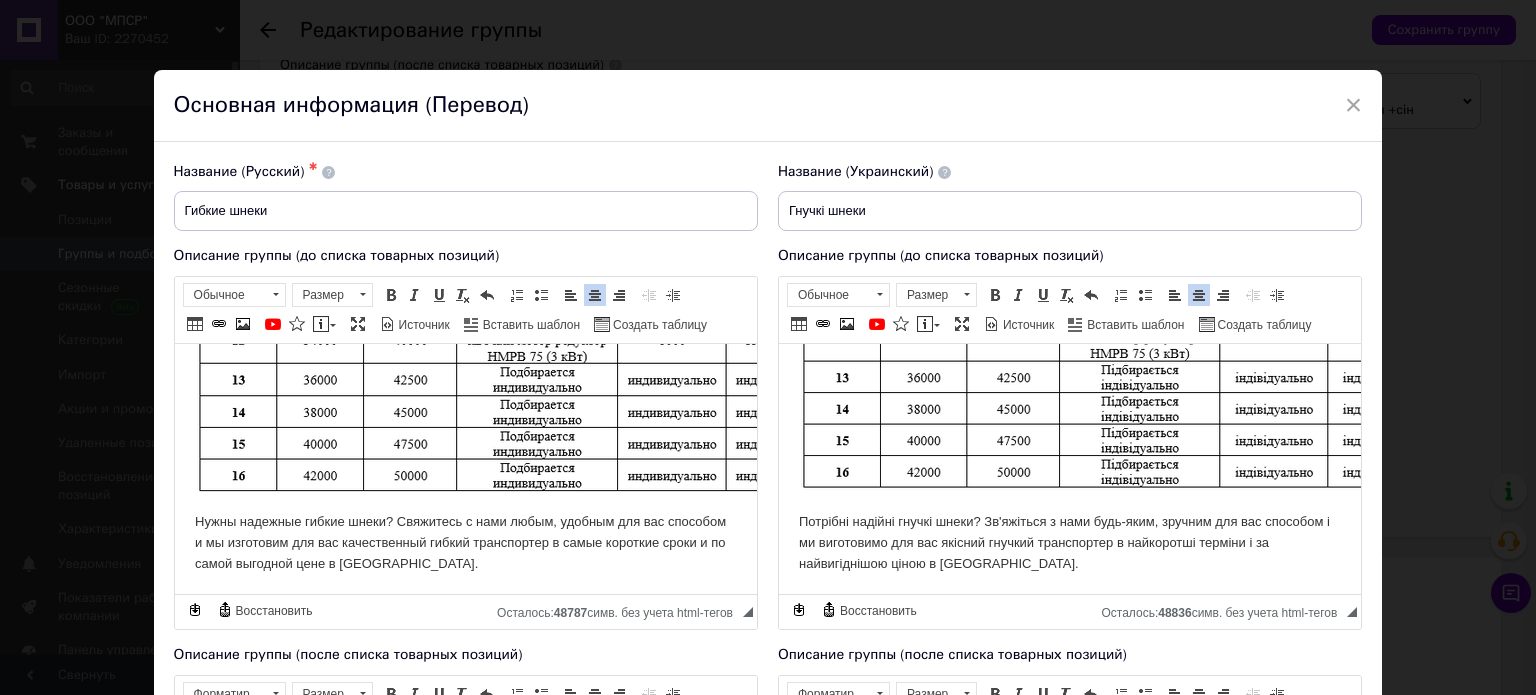 scroll, scrollTop: 1307, scrollLeft: 0, axis: vertical 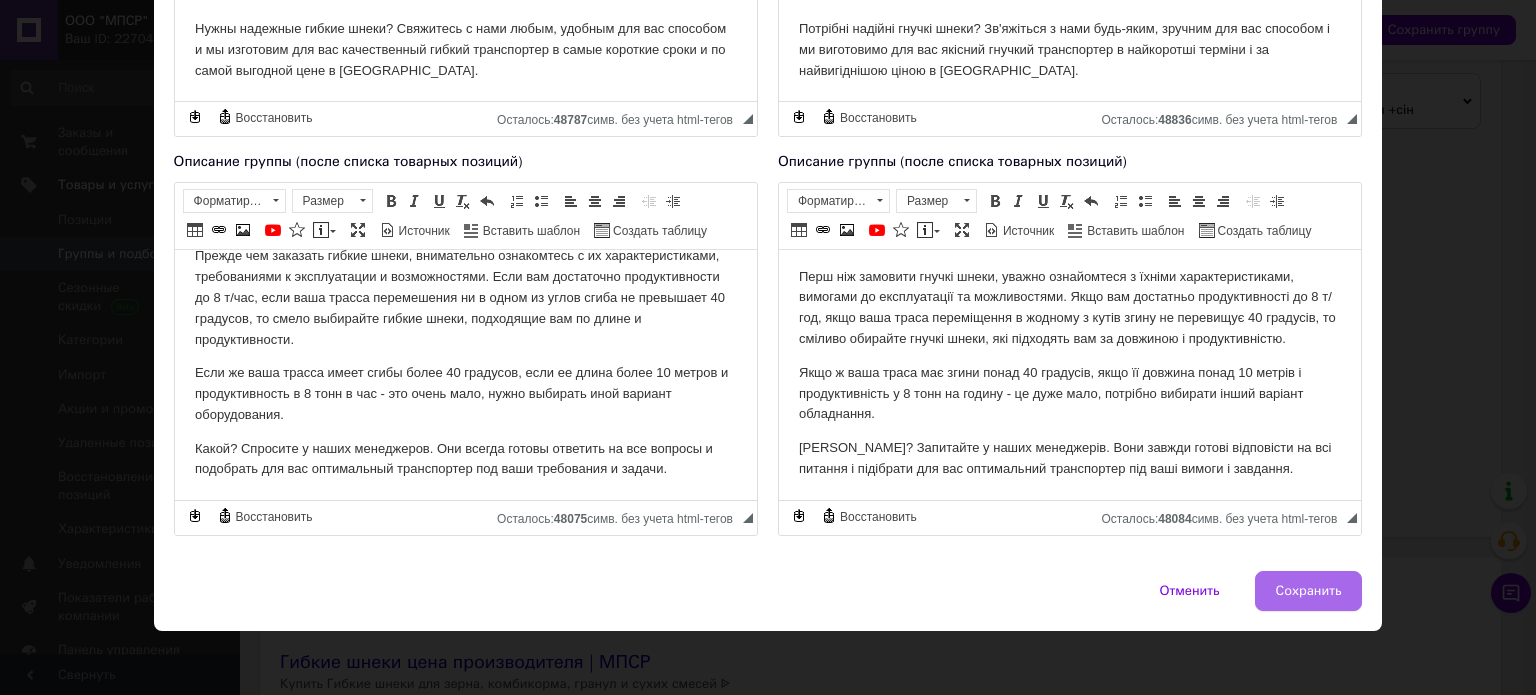 click on "Сохранить" at bounding box center (1309, 591) 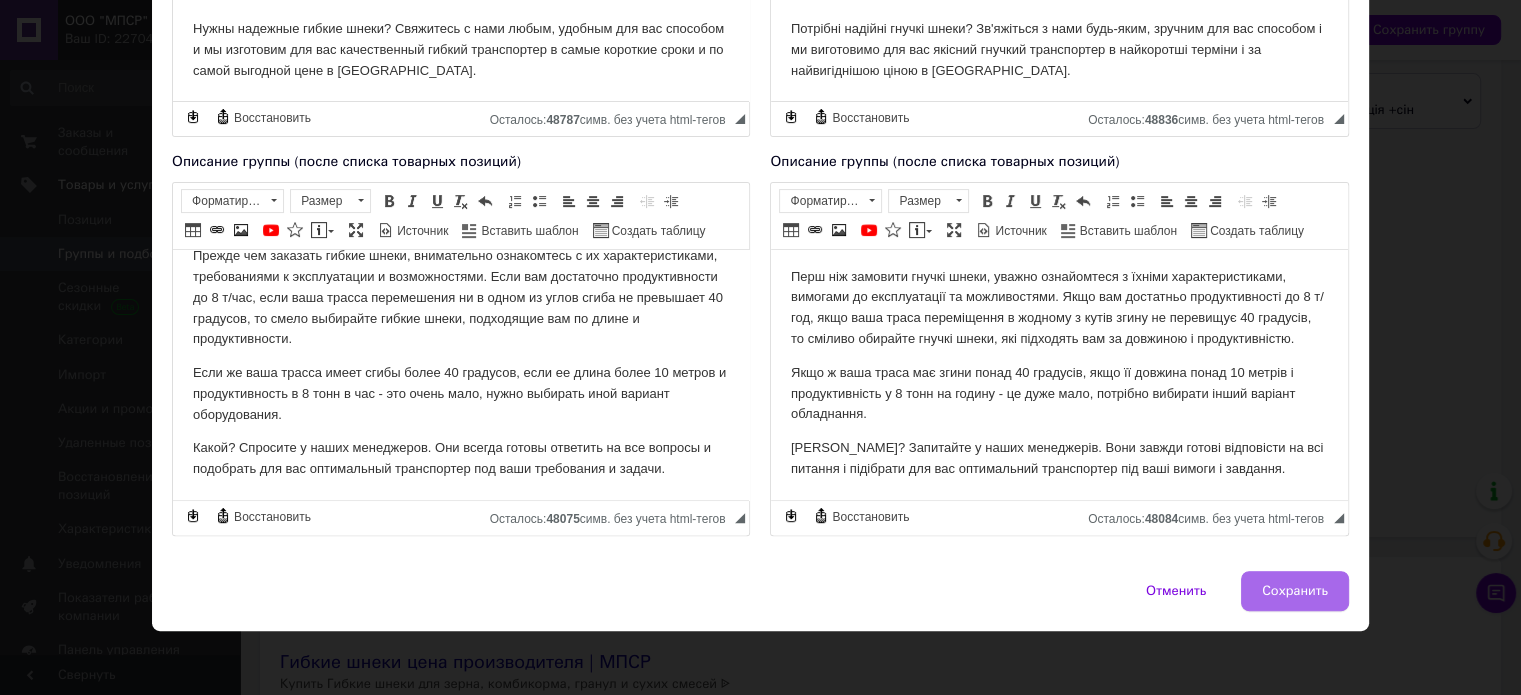scroll, scrollTop: 179, scrollLeft: 0, axis: vertical 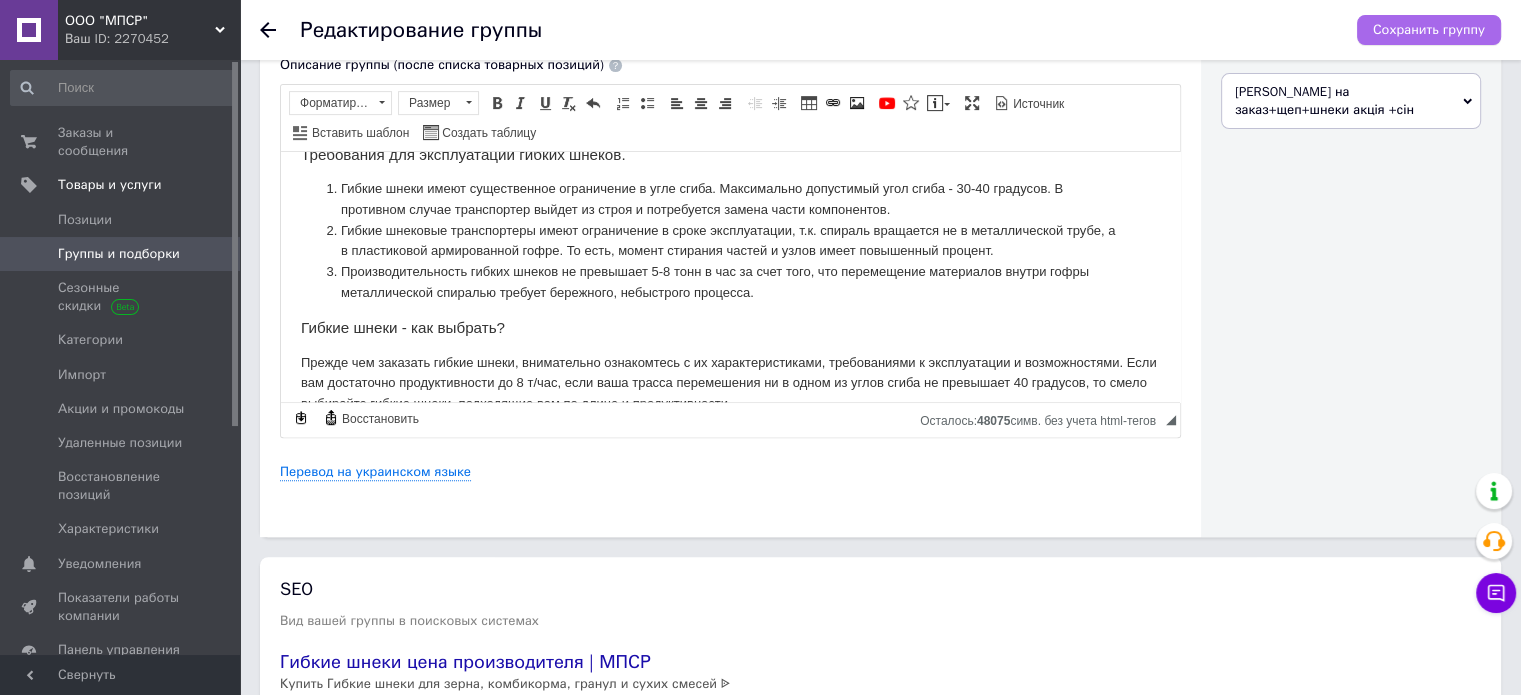 click on "Сохранить группу" at bounding box center [1429, 30] 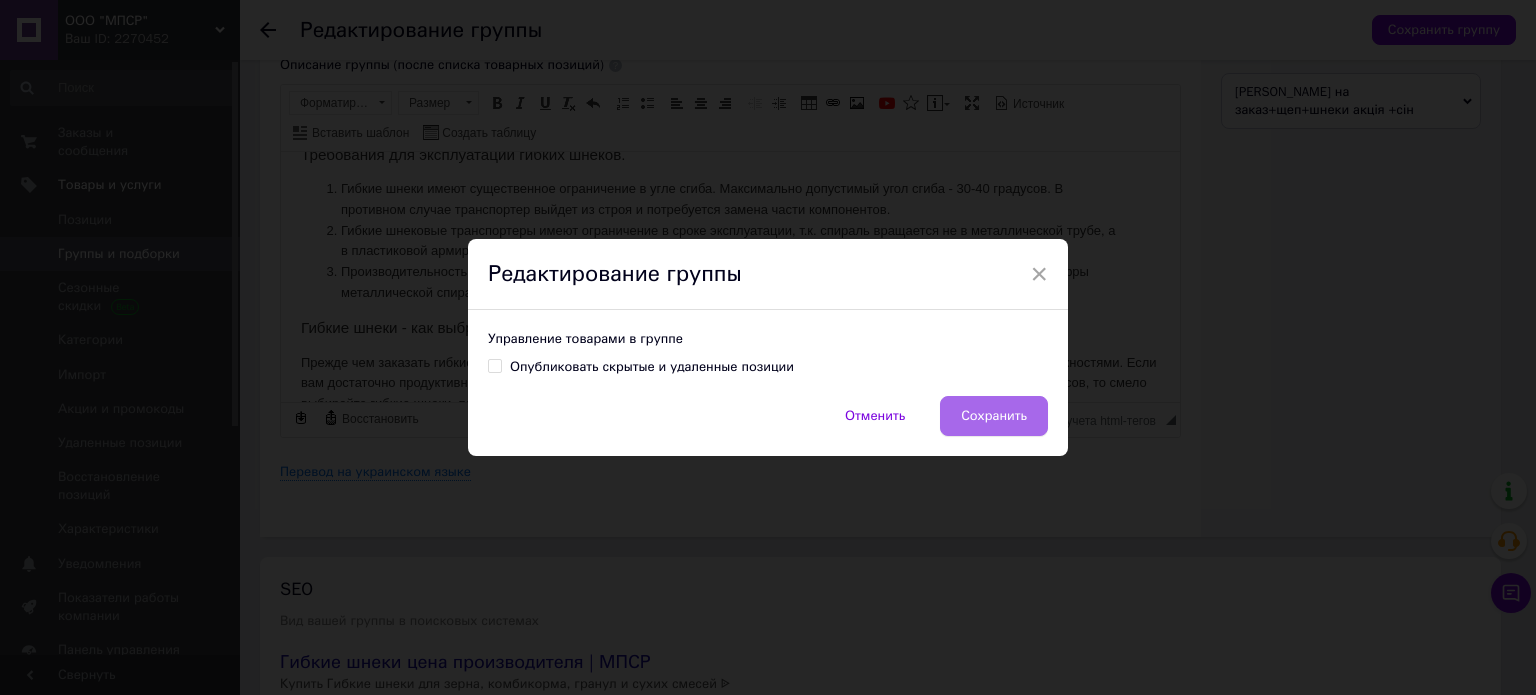 click on "Сохранить" at bounding box center (994, 416) 